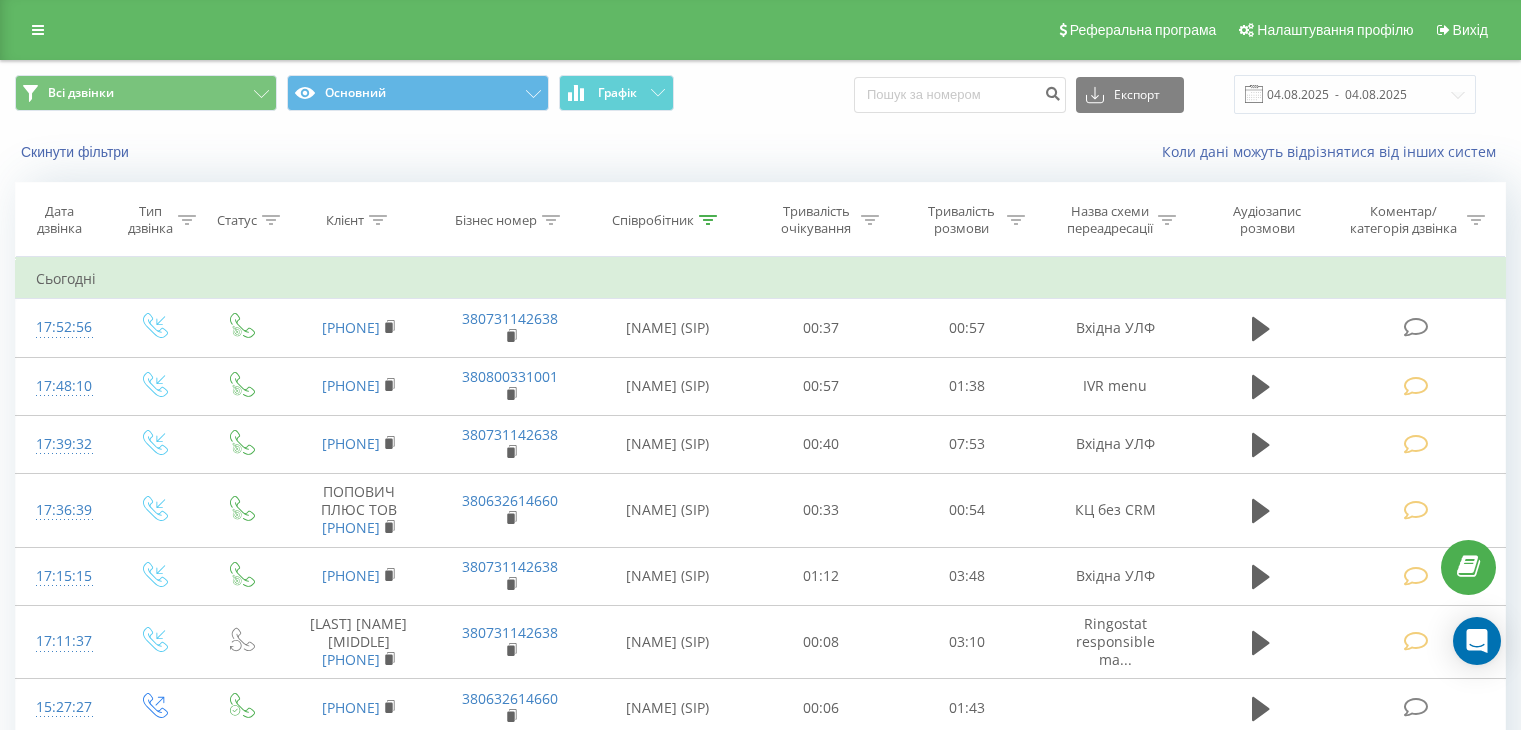 scroll, scrollTop: 0, scrollLeft: 0, axis: both 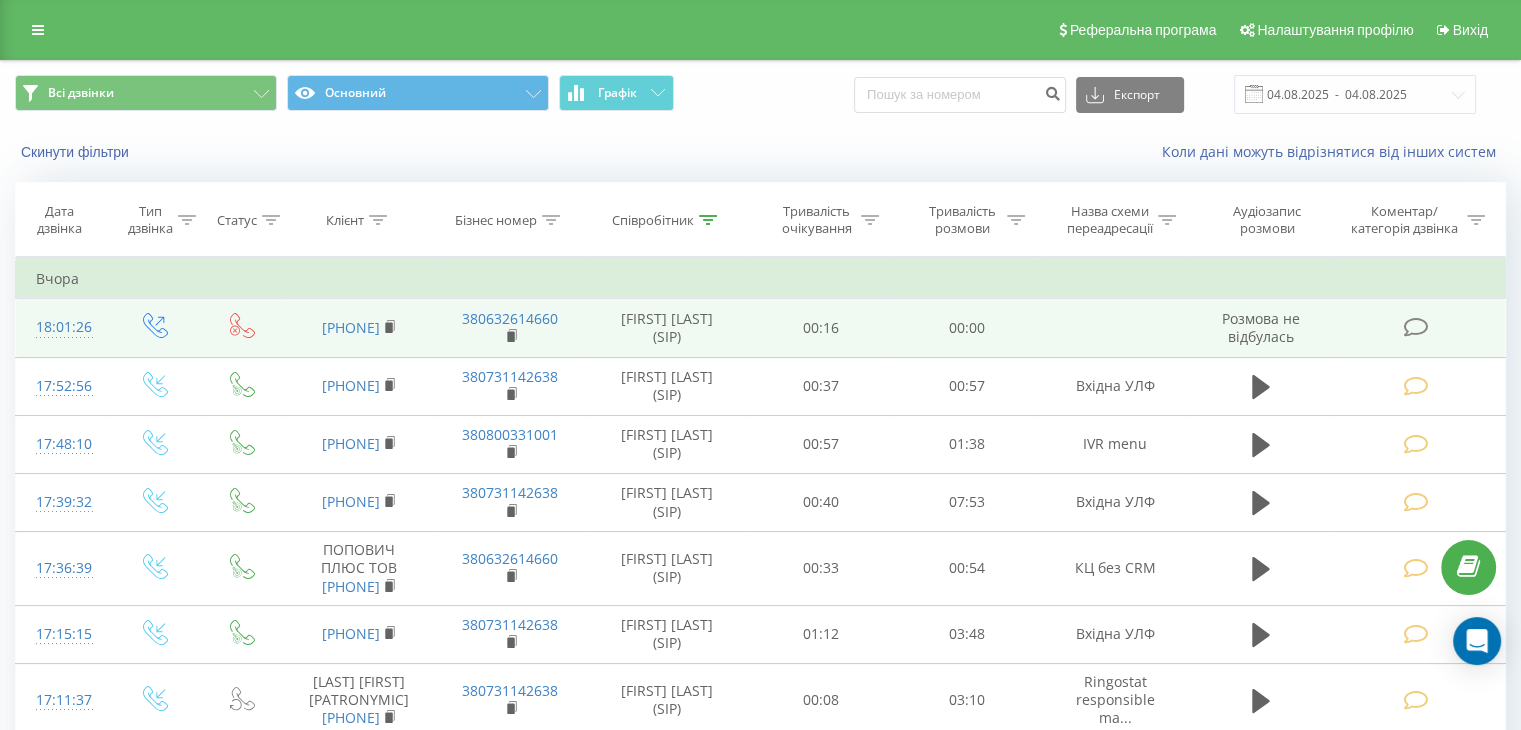 click at bounding box center (1415, 327) 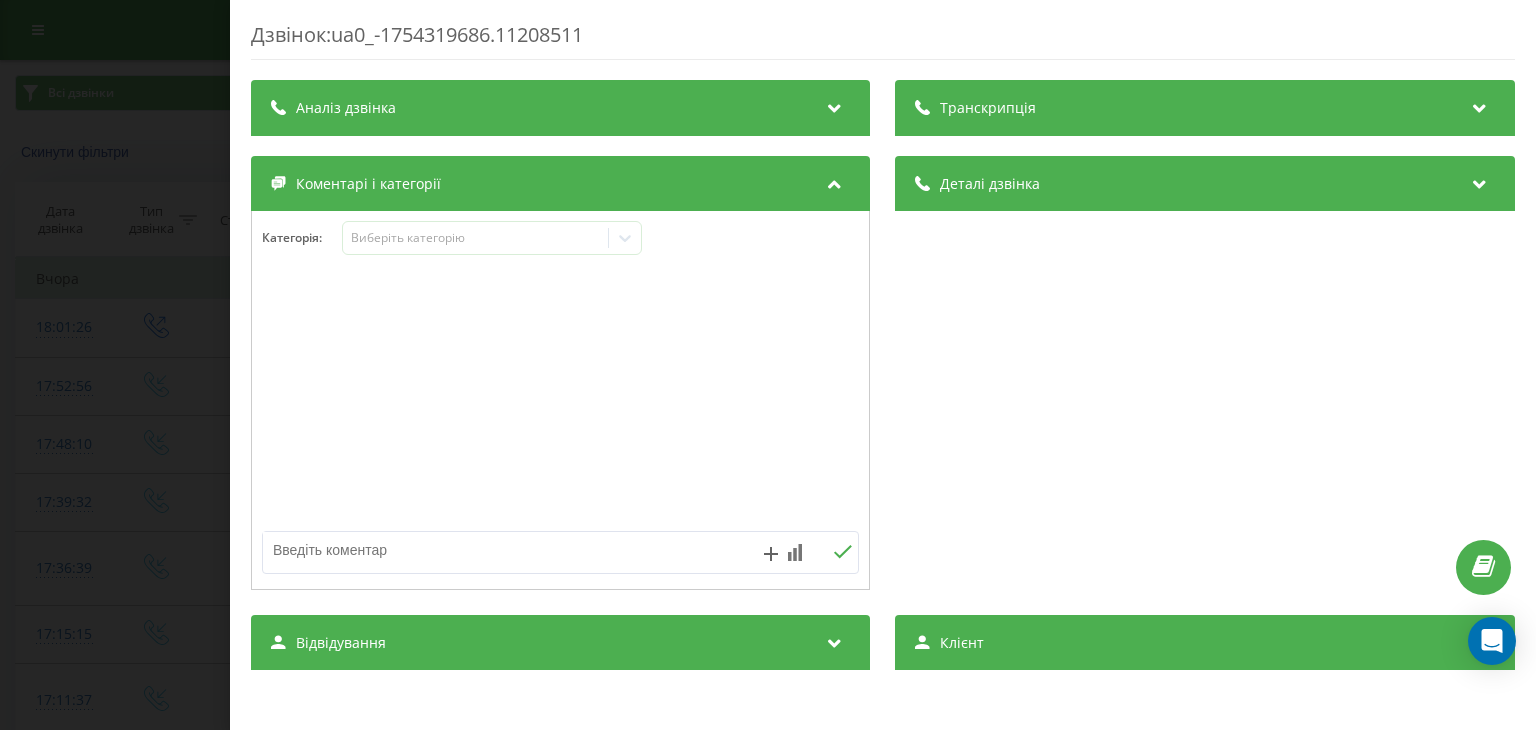 click on "Дзвінок :  ua0_-1754319686.11208511 Транскрипція Для AI-аналізу майбутніх дзвінків  налаштуйте та активуйте профіль на сторінці . Якщо профіль вже є і дзвінок відповідає його умовам, оновіть сторінку через 10 хвилин - AI аналізує поточний дзвінок. Аналіз дзвінка Для AI-аналізу майбутніх дзвінків  налаштуйте та активуйте профіль на сторінці . Якщо профіль вже є і дзвінок відповідає його умовам, оновіть сторінку через 10 хвилин - AI аналізує поточний дзвінок. Деталі дзвінка Загальне Дата дзвінка 2025-08-04 18:01:26 Тип дзвінка Вихідний Статус дзвінка Немає відповіді Хто дзвонив - n/a :" at bounding box center (768, 365) 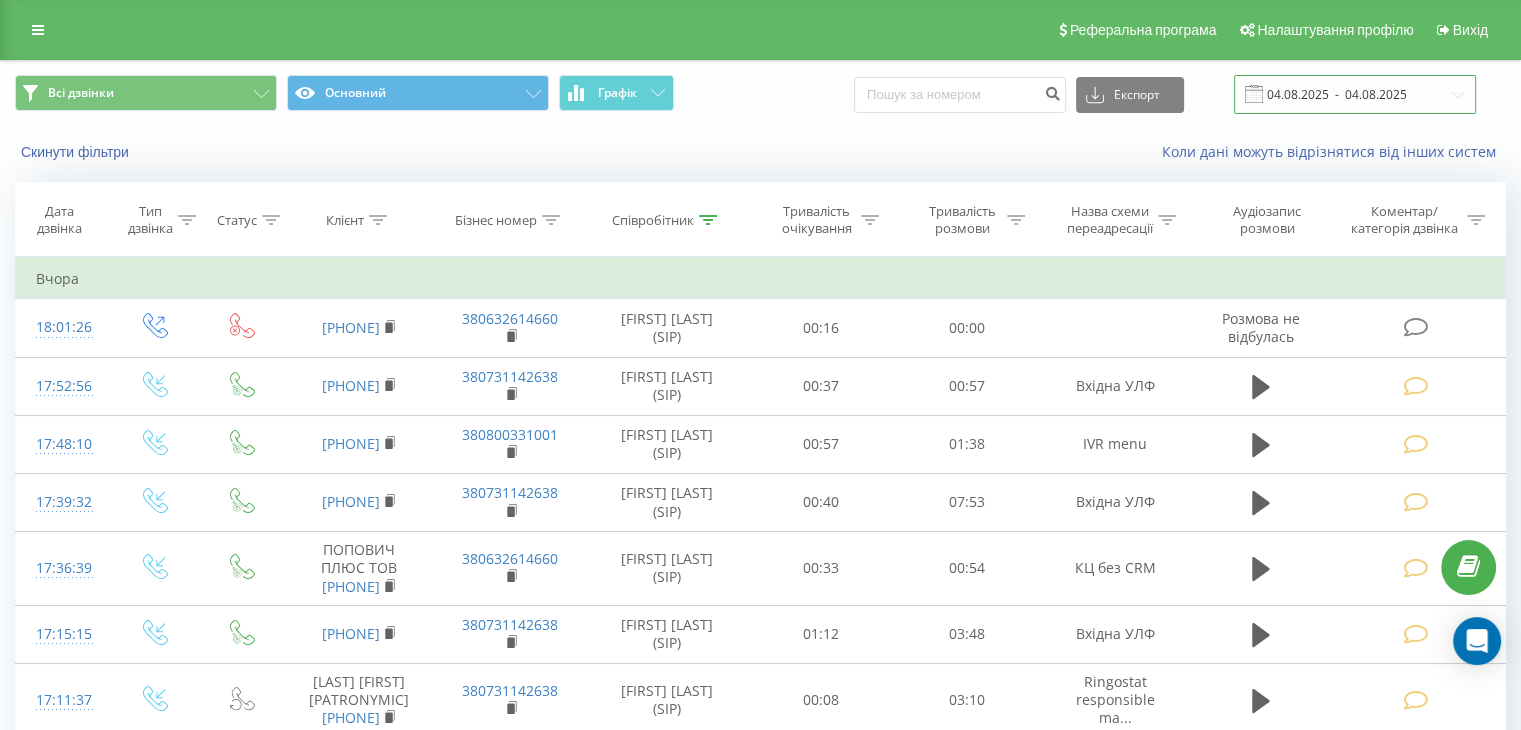 click on "04.08.2025  -  04.08.2025" at bounding box center [1355, 94] 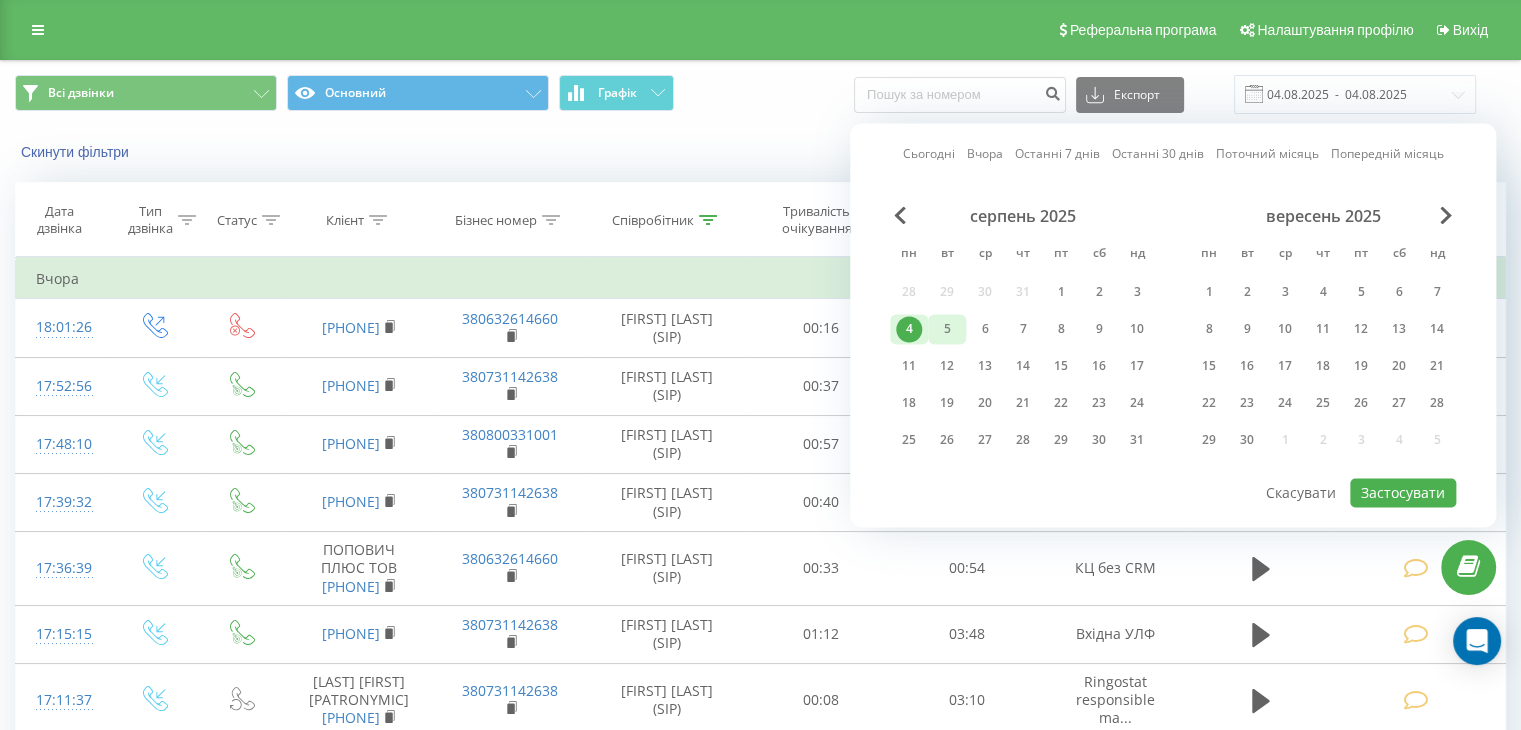 click on "5" at bounding box center [947, 329] 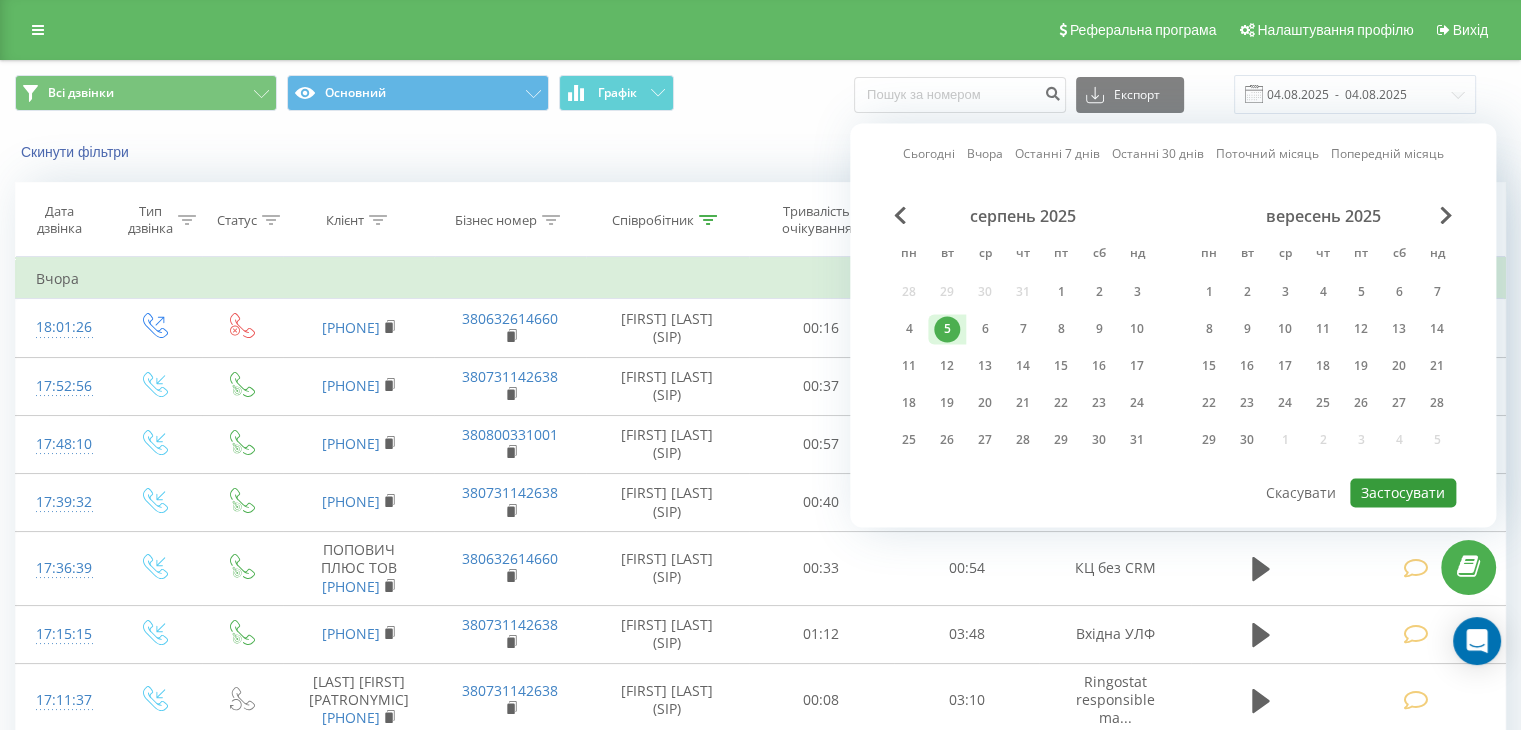 click on "Застосувати" at bounding box center (1403, 492) 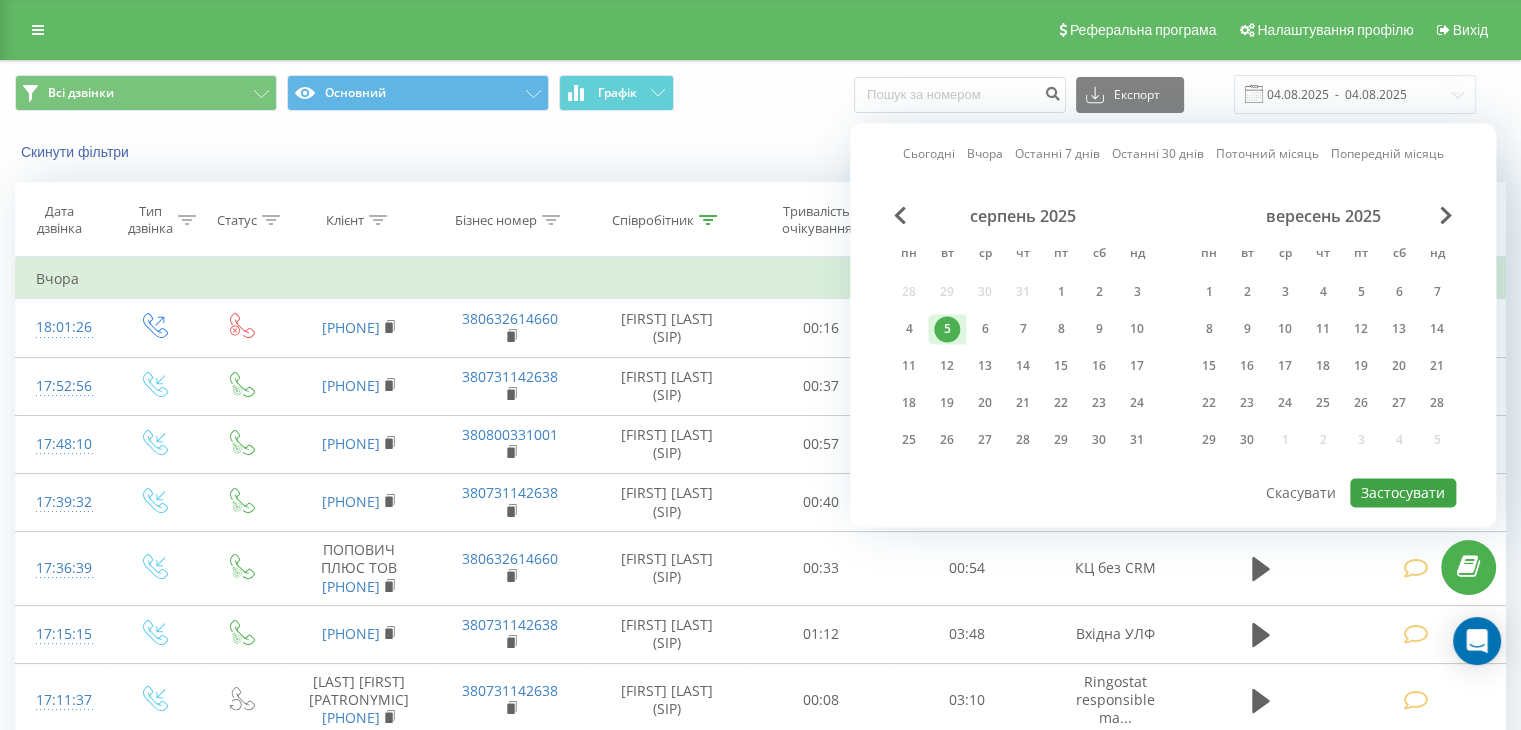 type on "05.08.2025  -  05.08.2025" 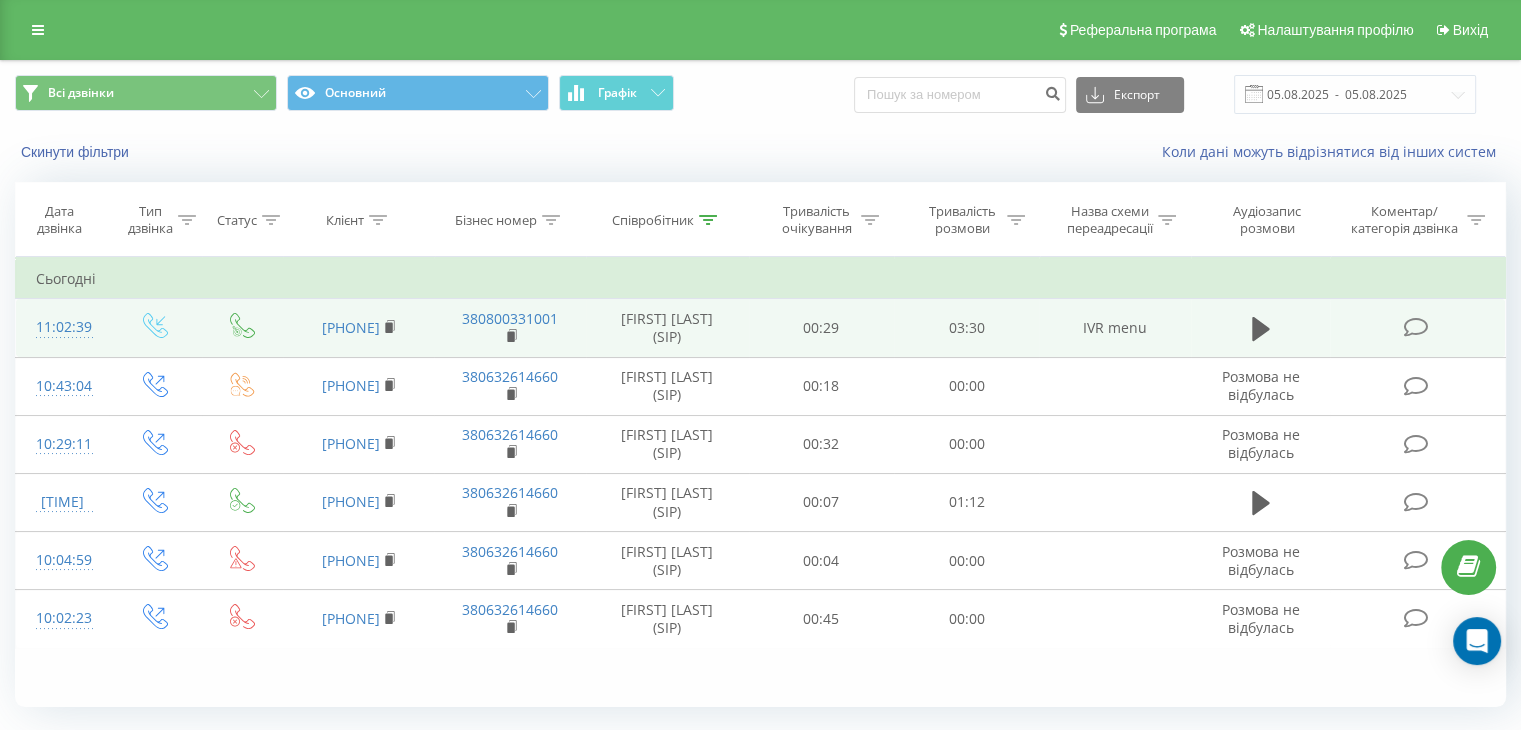 click at bounding box center (1415, 327) 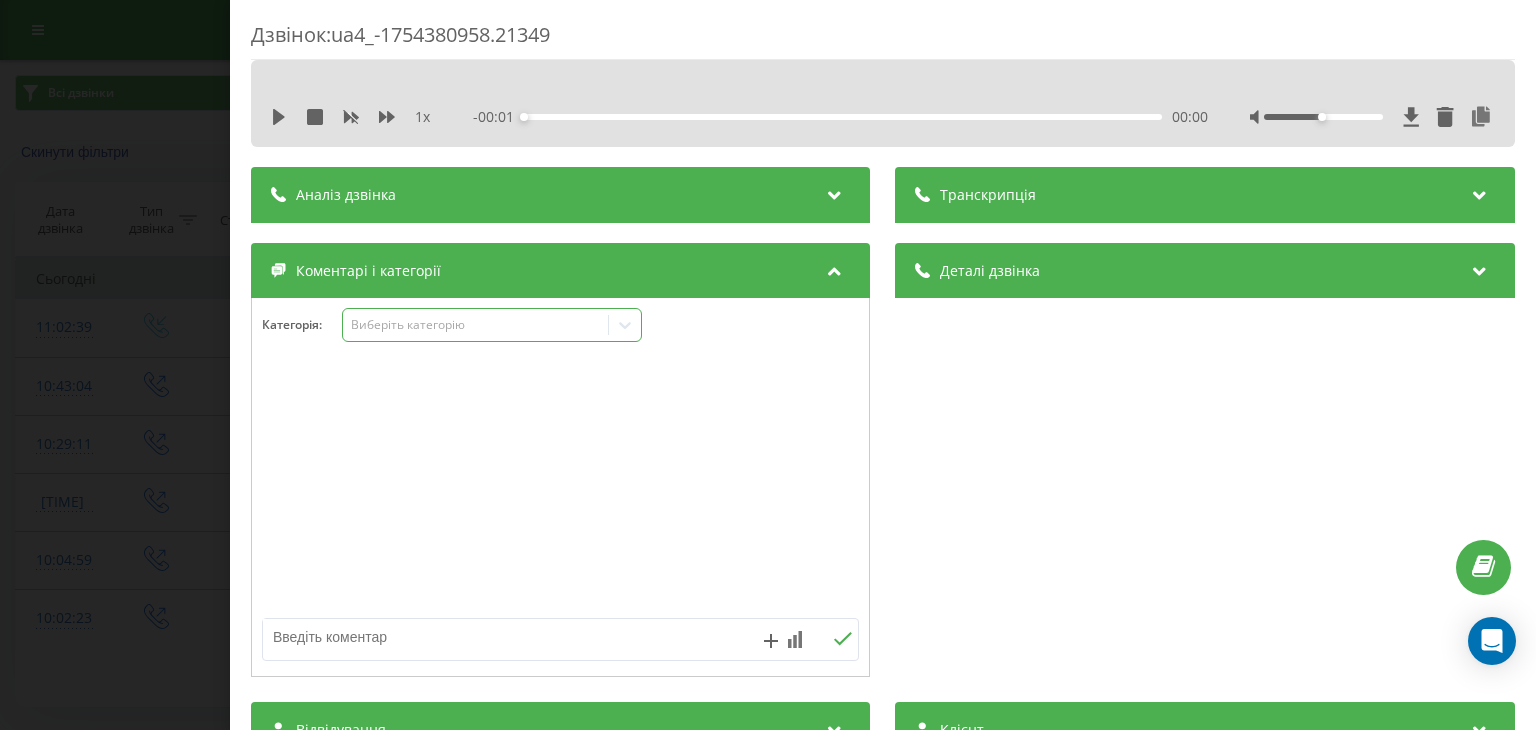 click on "Виберіть категорію" at bounding box center (476, 325) 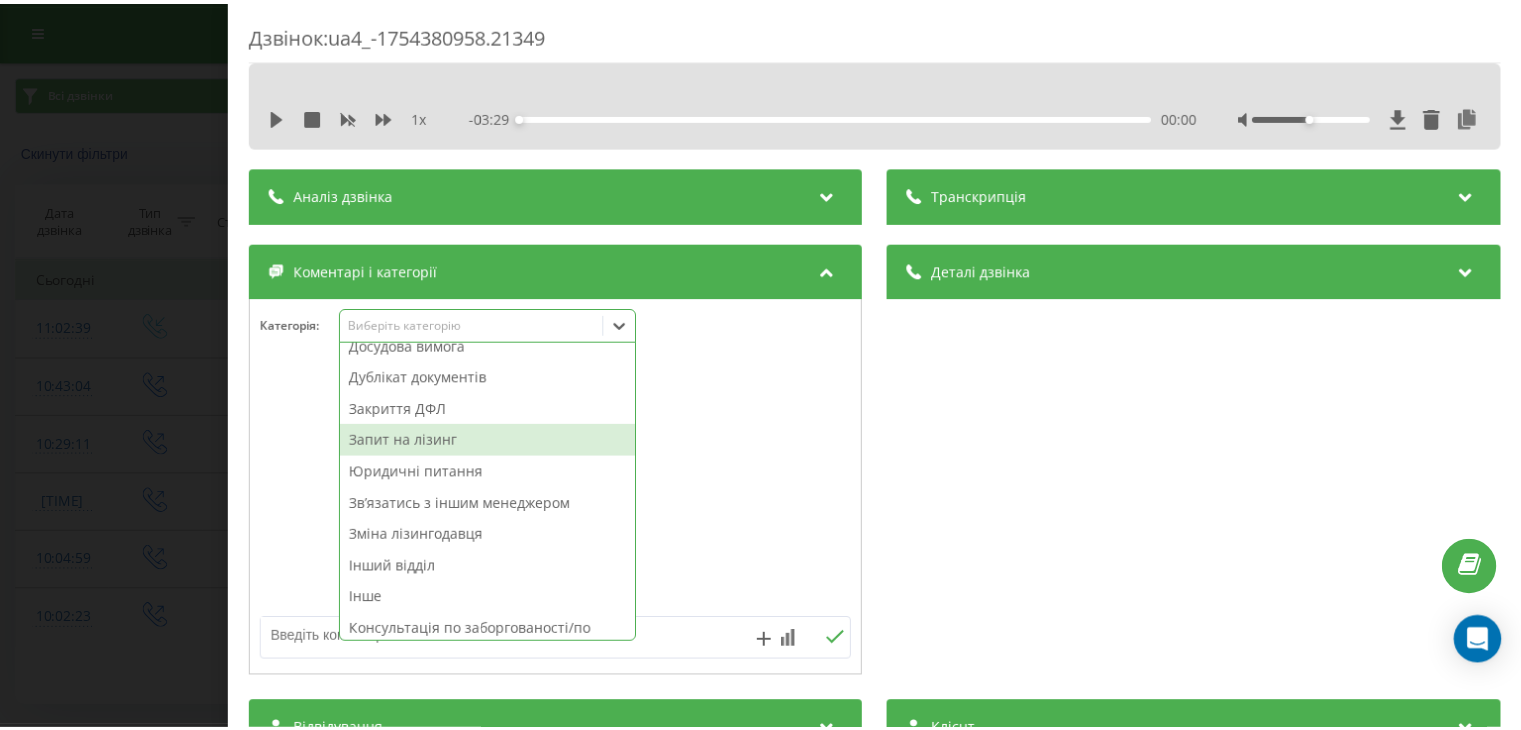 scroll, scrollTop: 200, scrollLeft: 0, axis: vertical 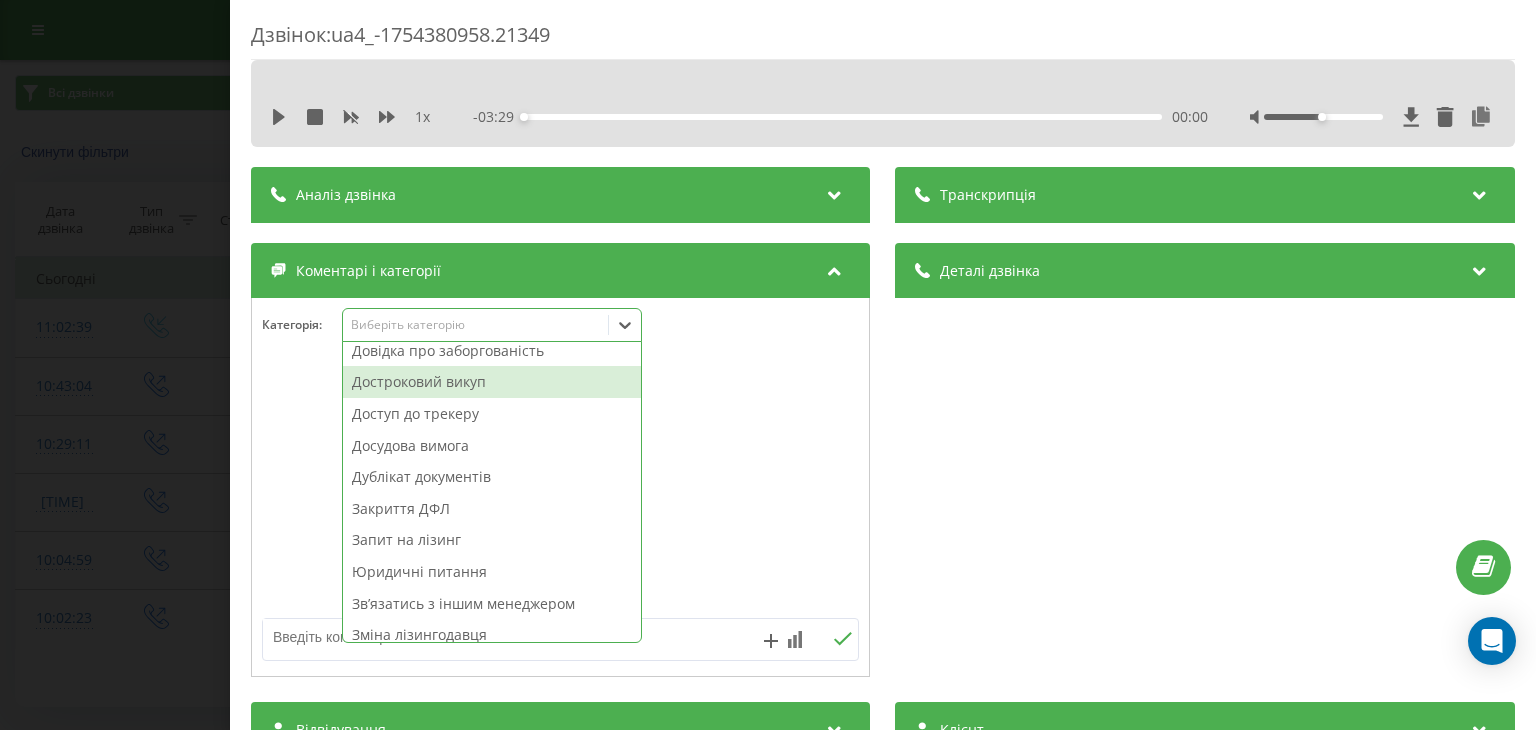 click on "Достроковий викуп" at bounding box center (492, 382) 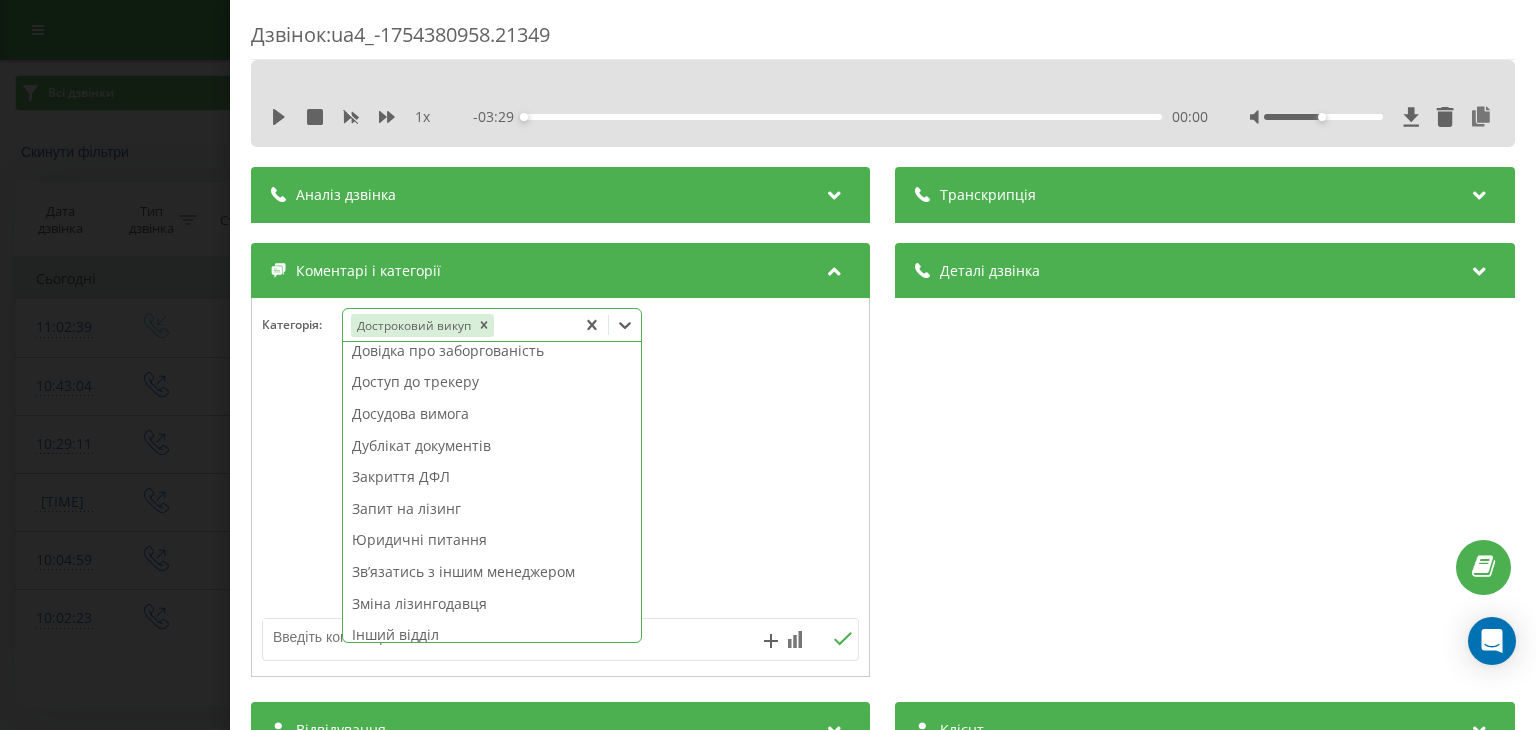 click on "Дзвінок :  ua4_-1754380958.21349   1 x  - 03:29 00:00   00:00   Транскрипція Для AI-аналізу майбутніх дзвінків  налаштуйте та активуйте профіль на сторінці . Якщо профіль вже є і дзвінок відповідає його умовам, оновіть сторінку через 10 хвилин - AI аналізує поточний дзвінок. Аналіз дзвінка Для AI-аналізу майбутніх дзвінків  налаштуйте та активуйте профіль на сторінці . Якщо профіль вже є і дзвінок відповідає його умовам, оновіть сторінку через 10 хвилин - AI аналізує поточний дзвінок. Деталі дзвінка Загальне Дата дзвінка 2025-08-05 11:02:39 Тип дзвінка Вхідний Статус дзвінка Цільовий 380664651744 / :" at bounding box center (768, 365) 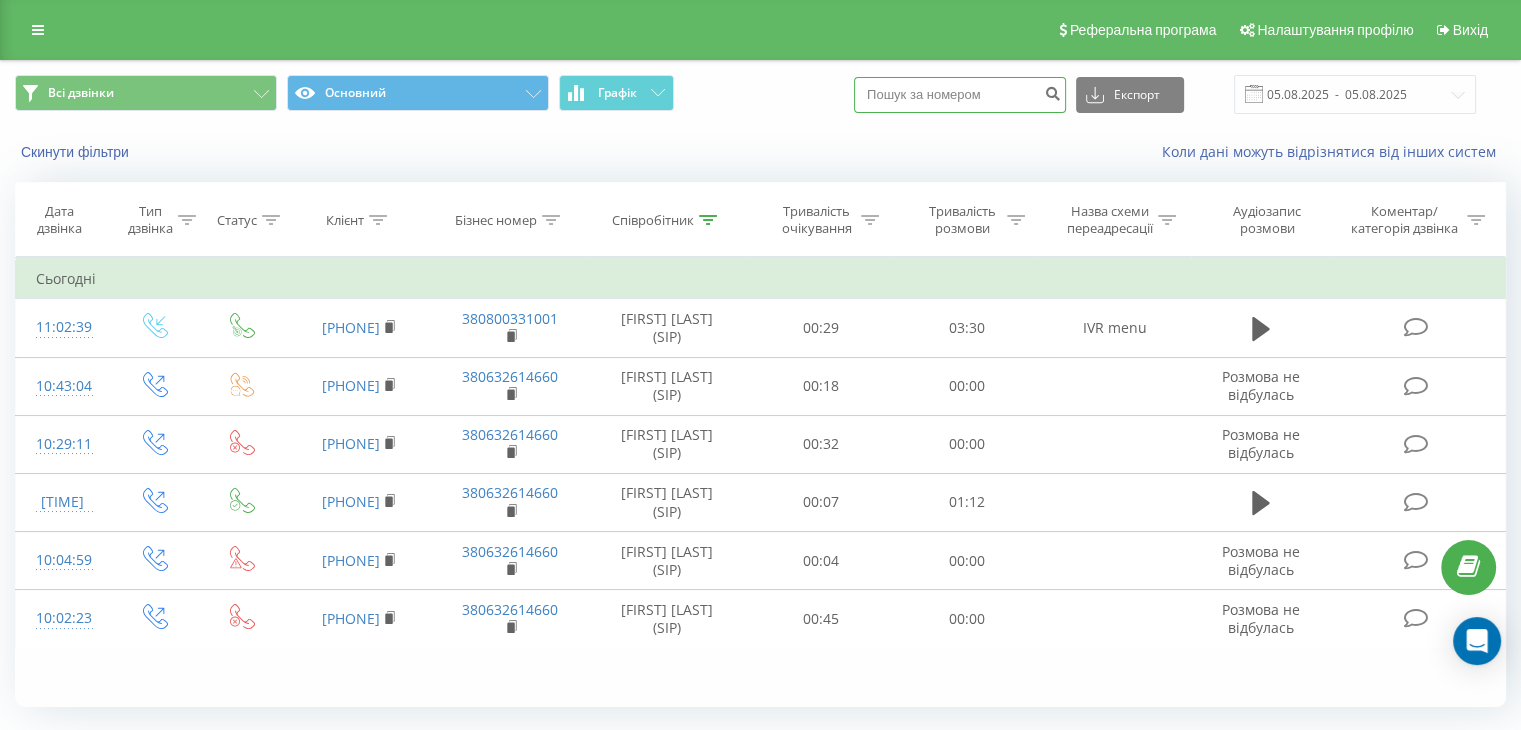 click at bounding box center [960, 95] 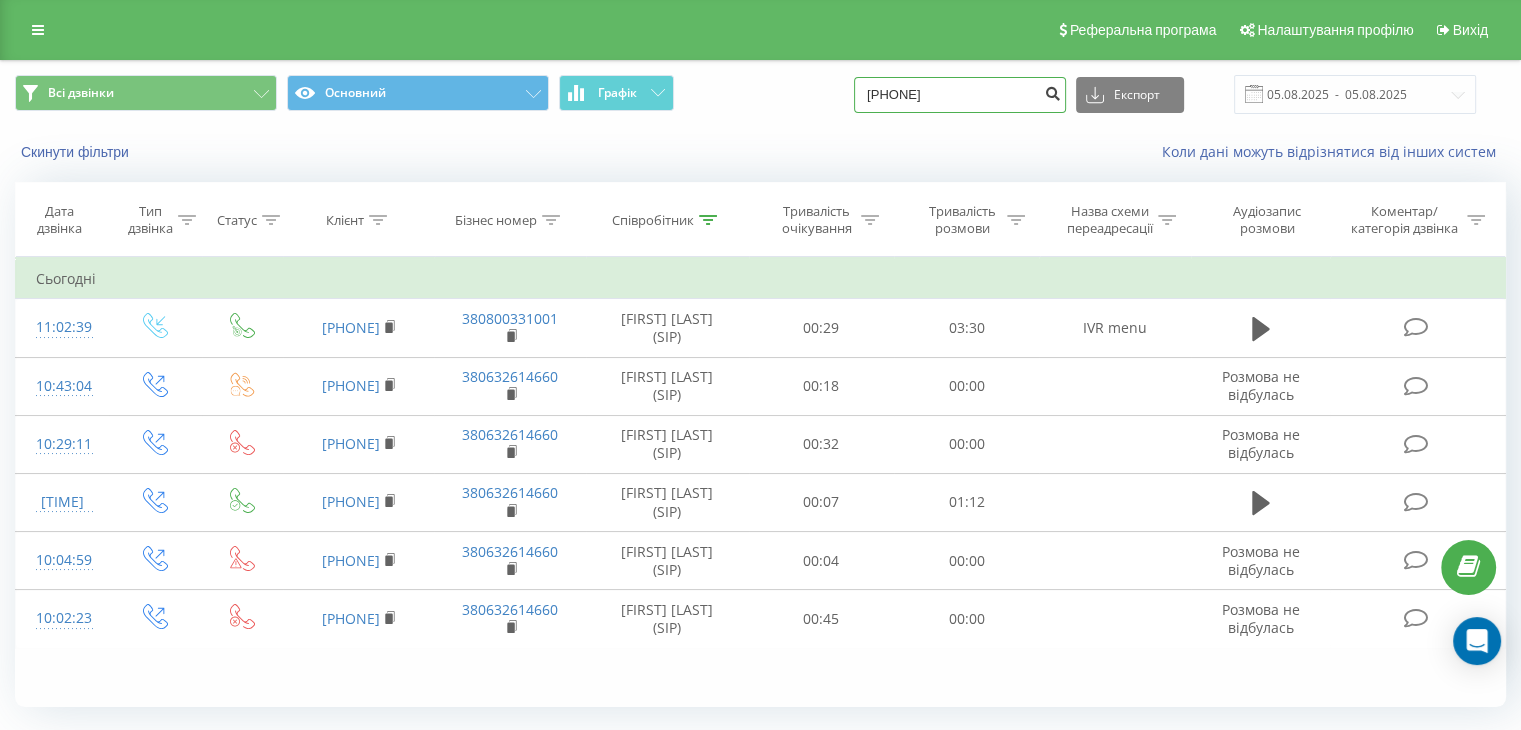 type on "[PHONE]" 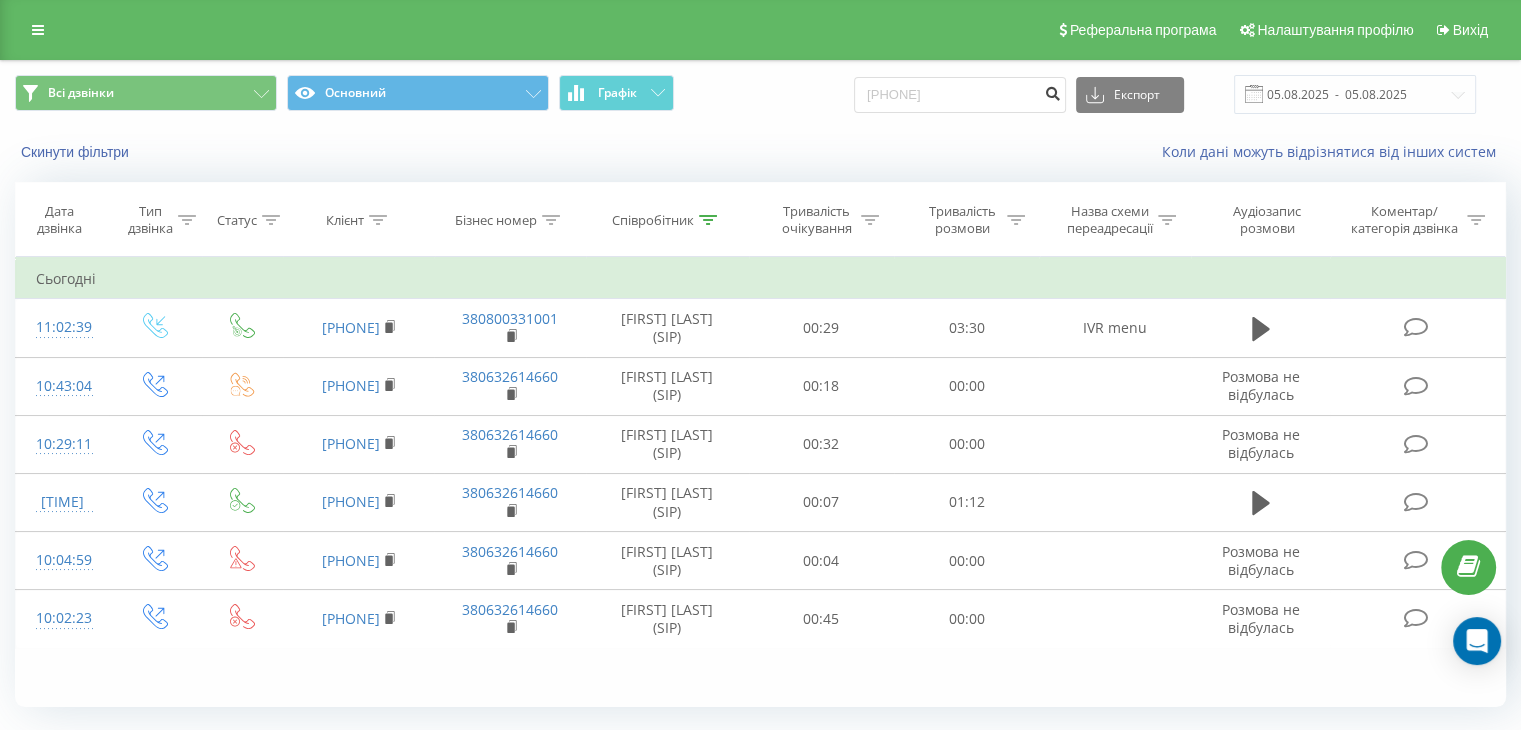 click at bounding box center [1052, 91] 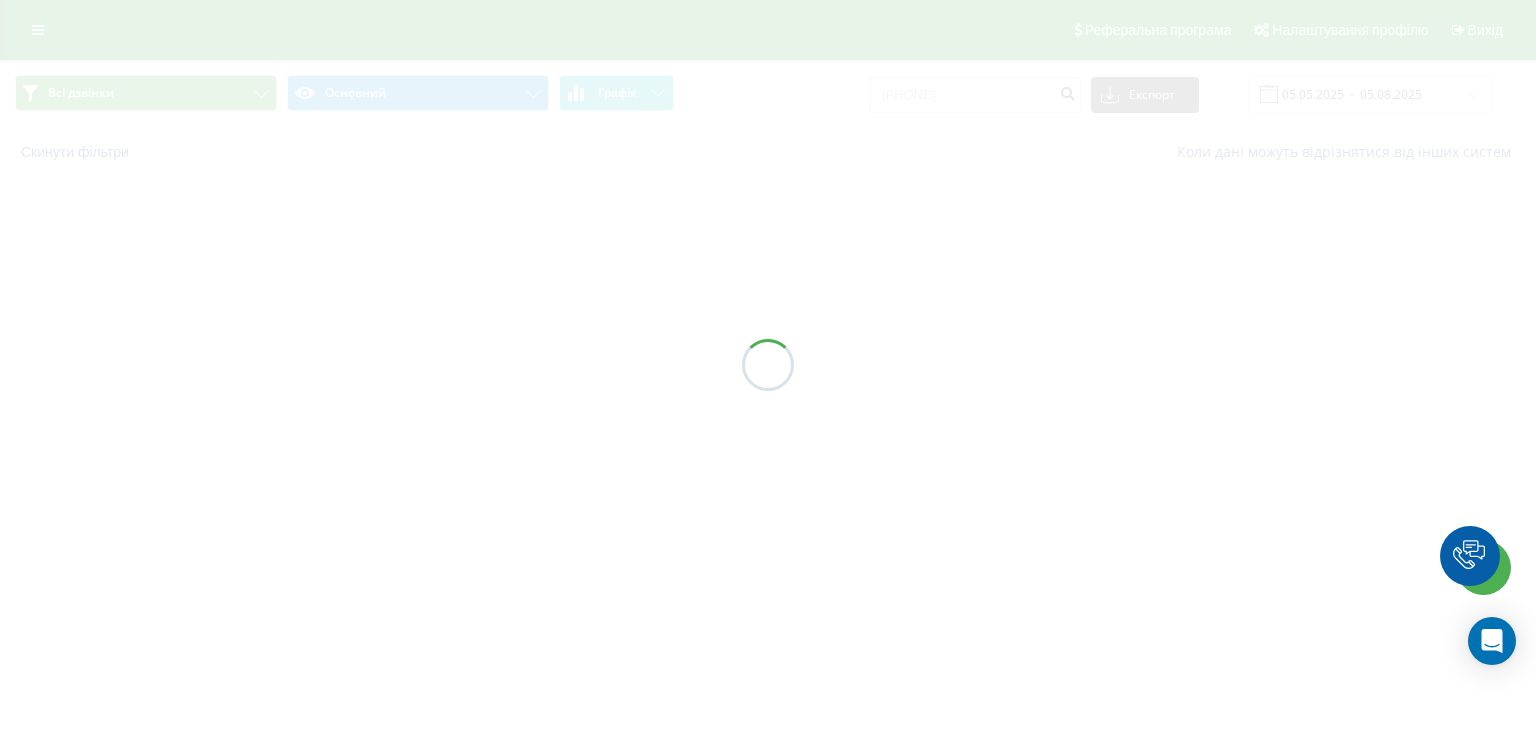 scroll, scrollTop: 0, scrollLeft: 0, axis: both 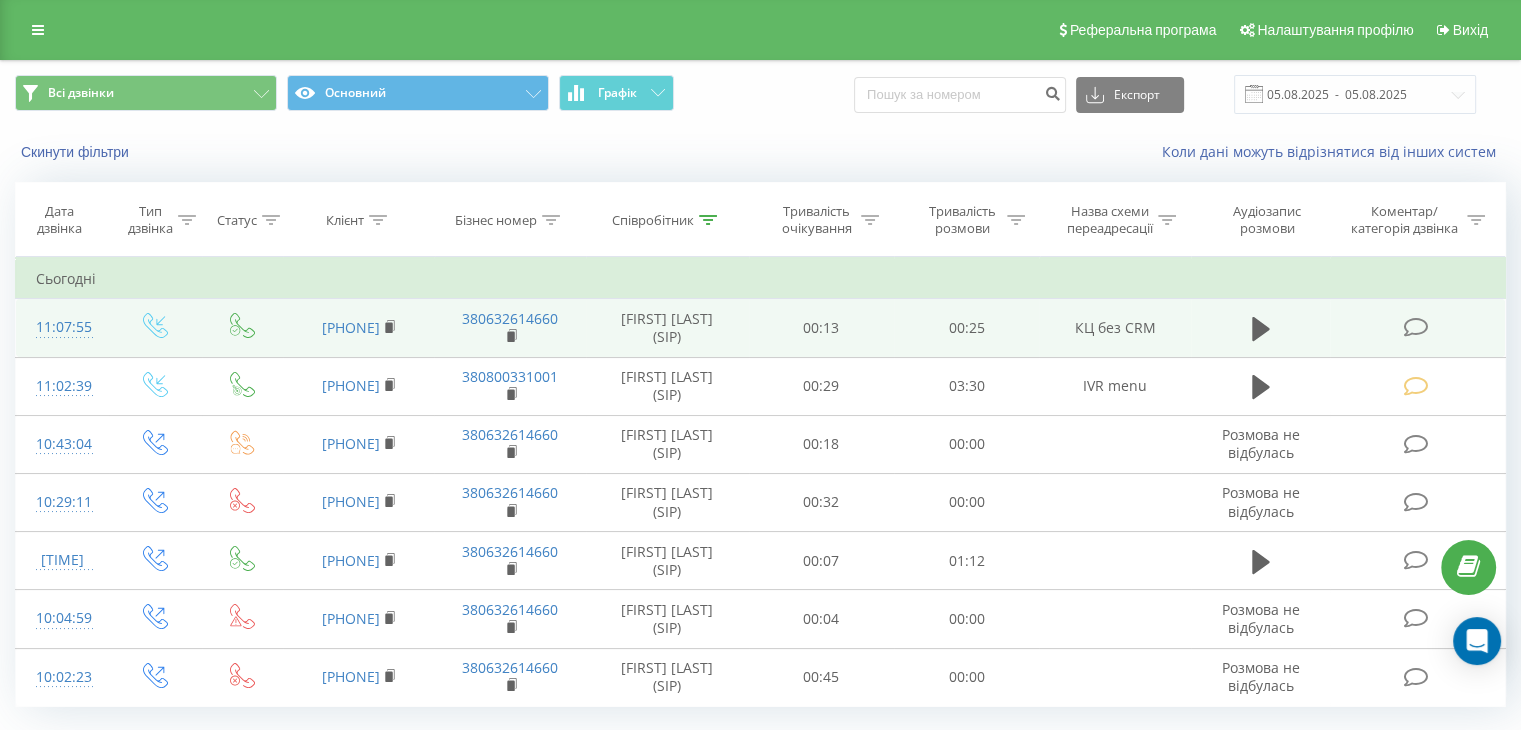click at bounding box center [1415, 327] 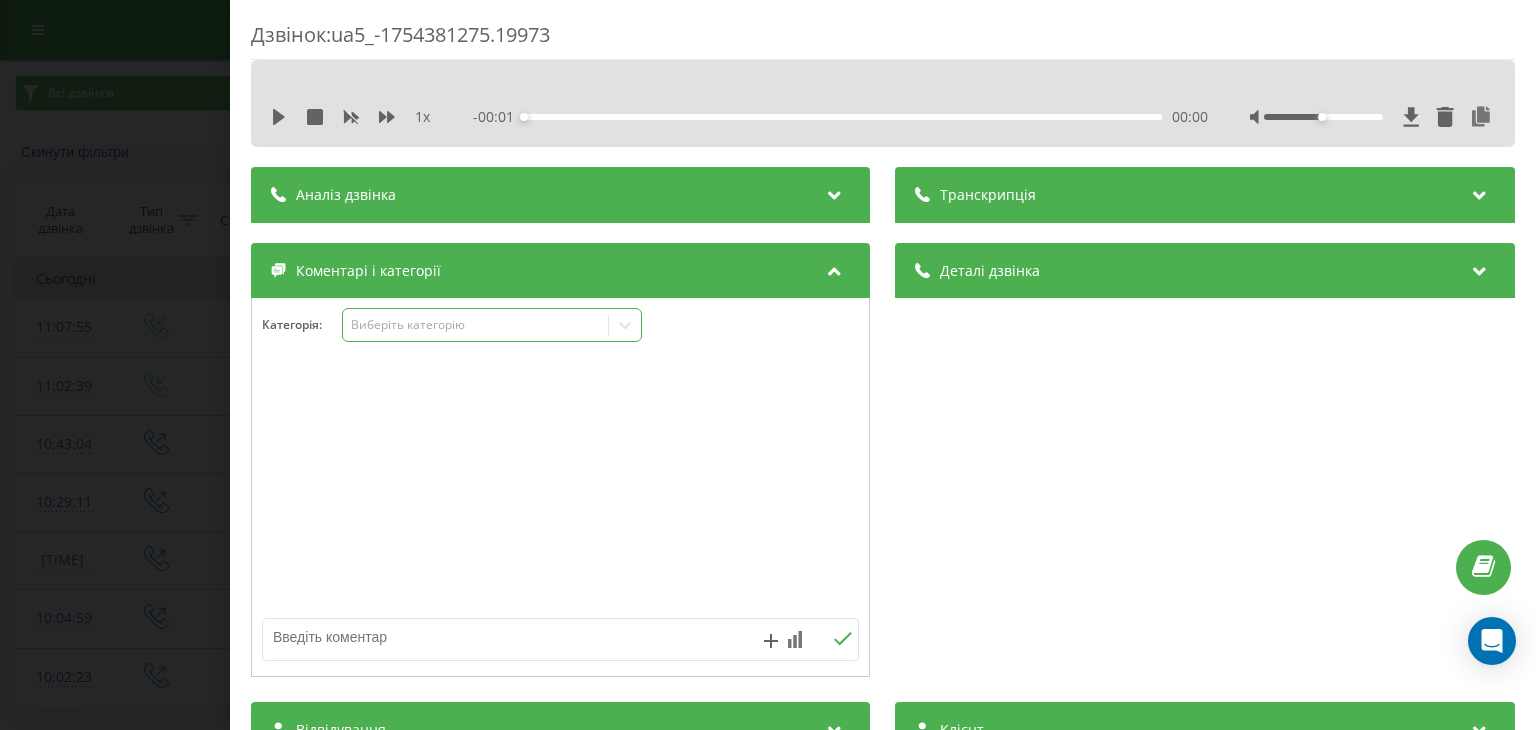 click on "Виберіть категорію" at bounding box center (476, 325) 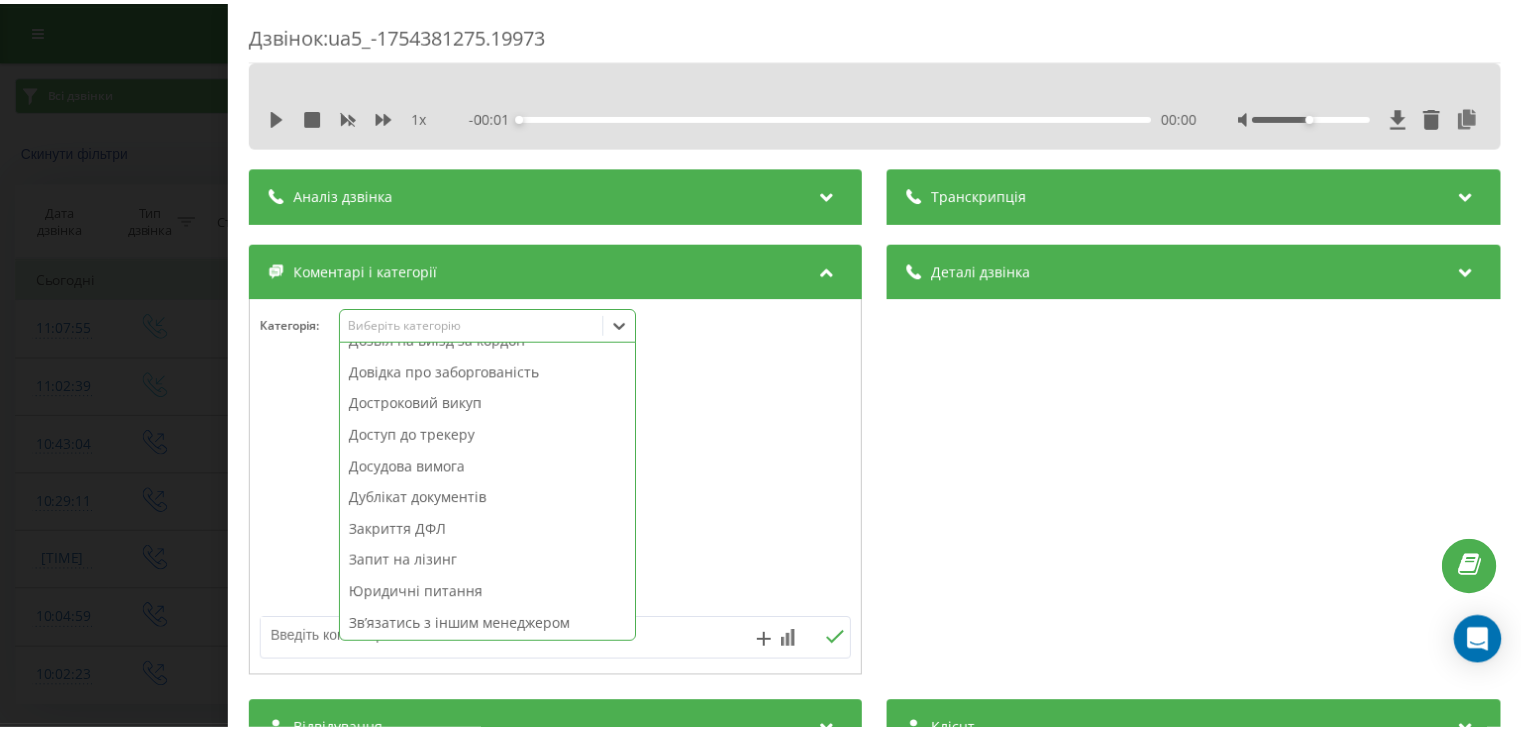 scroll, scrollTop: 200, scrollLeft: 0, axis: vertical 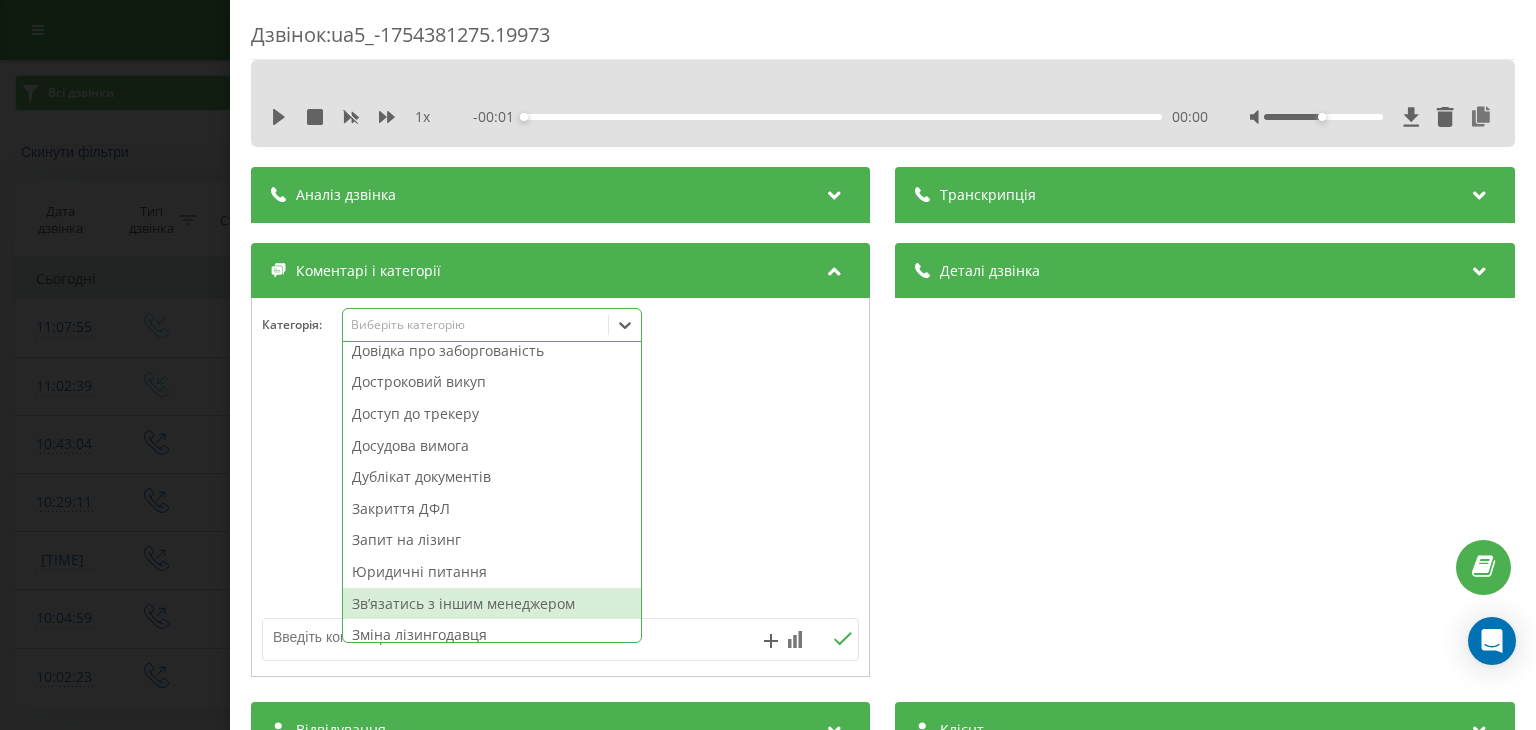 click on "Звʼязатись з іншим менеджером" at bounding box center (492, 604) 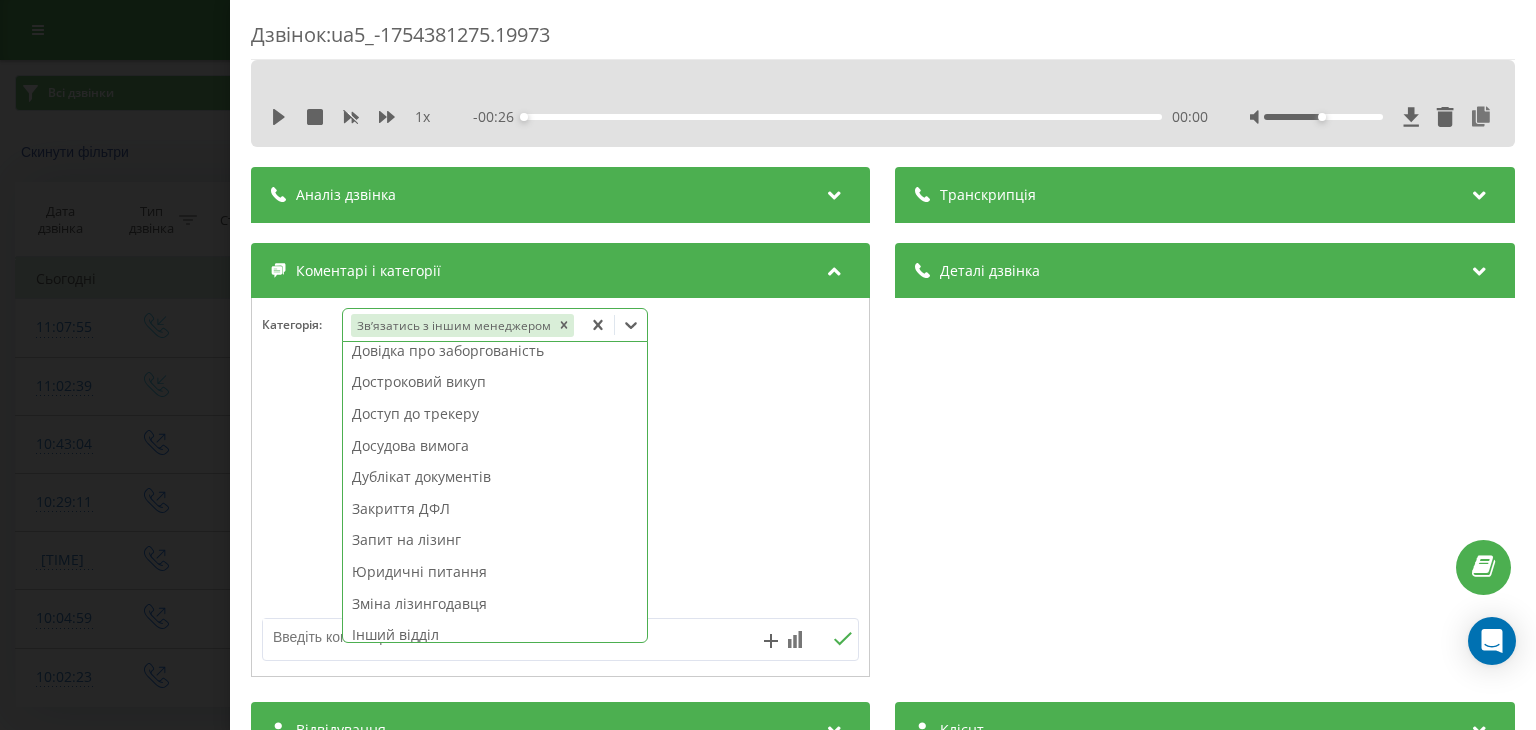 click on "Дзвінок :  ua5_-1754381275.19973   1 x  - 00:26 00:00   00:00   Транскрипція Для AI-аналізу майбутніх дзвінків  налаштуйте та активуйте профіль на сторінці . Якщо профіль вже є і дзвінок відповідає його умовам, оновіть сторінку через 10 хвилин - AI аналізує поточний дзвінок. Аналіз дзвінка Для AI-аналізу майбутніх дзвінків  налаштуйте та активуйте профіль на сторінці . Якщо профіль вже є і дзвінок відповідає його умовам, оновіть сторінку через 10 хвилин - AI аналізує поточний дзвінок. Деталі дзвінка Загальне Дата дзвінка 2025-08-05 11:07:55 Тип дзвінка Вхідний Статус дзвінка Успішний 380955059397 / :" at bounding box center (768, 365) 